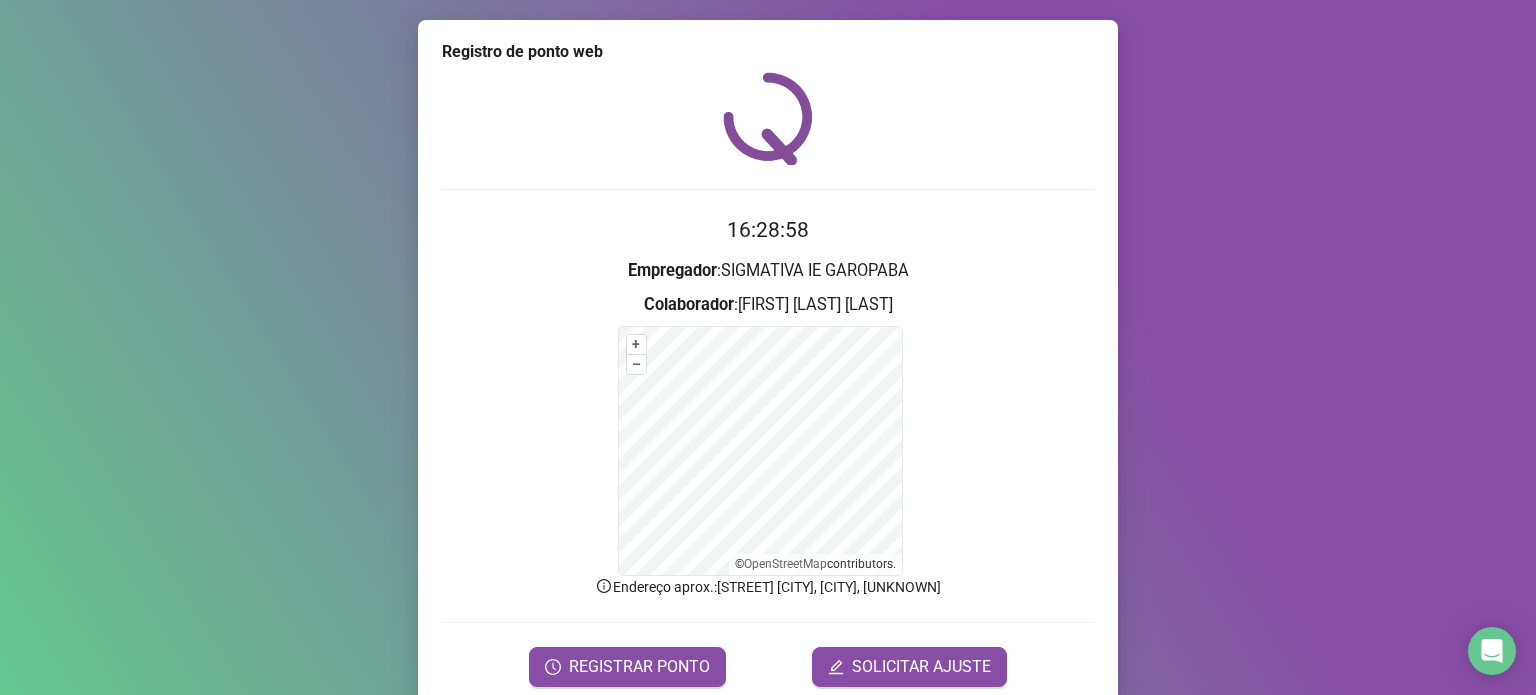 scroll, scrollTop: 0, scrollLeft: 0, axis: both 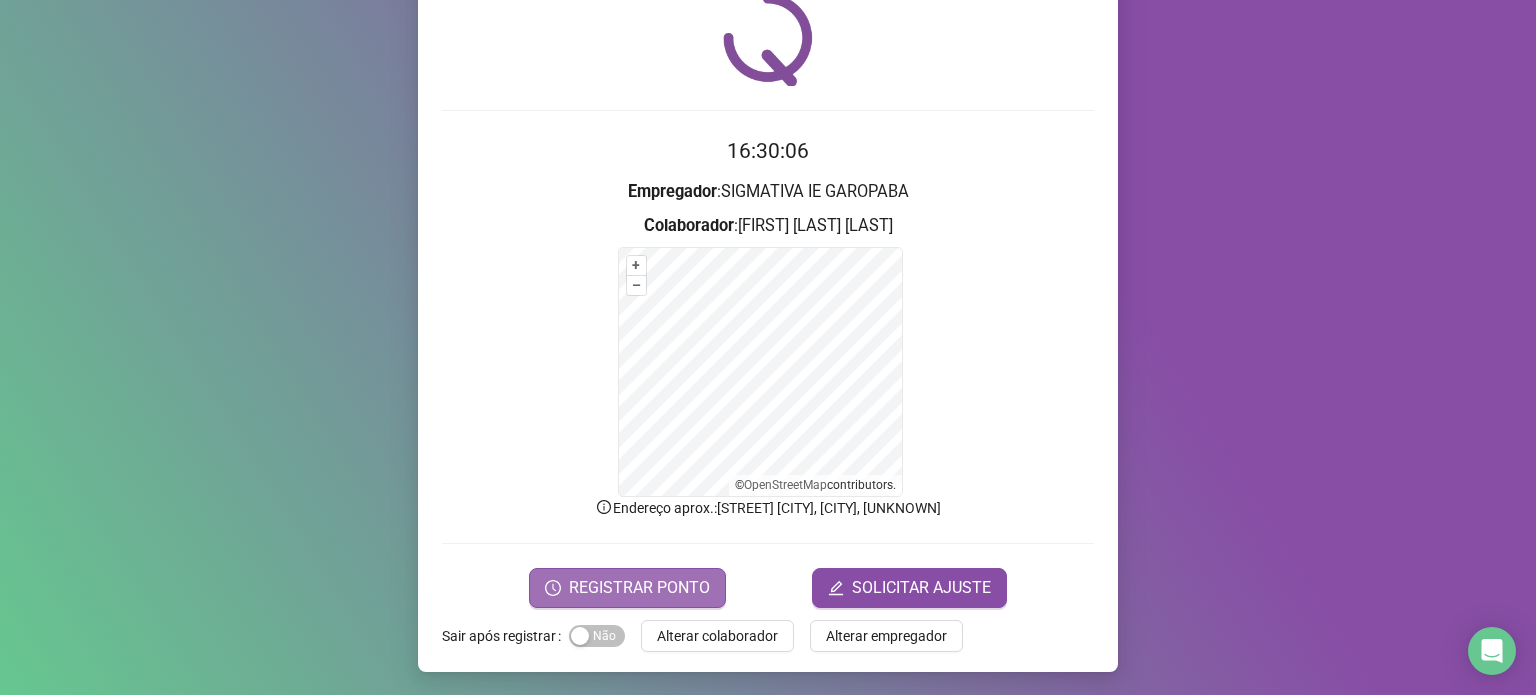 click on "REGISTRAR PONTO" at bounding box center [639, 588] 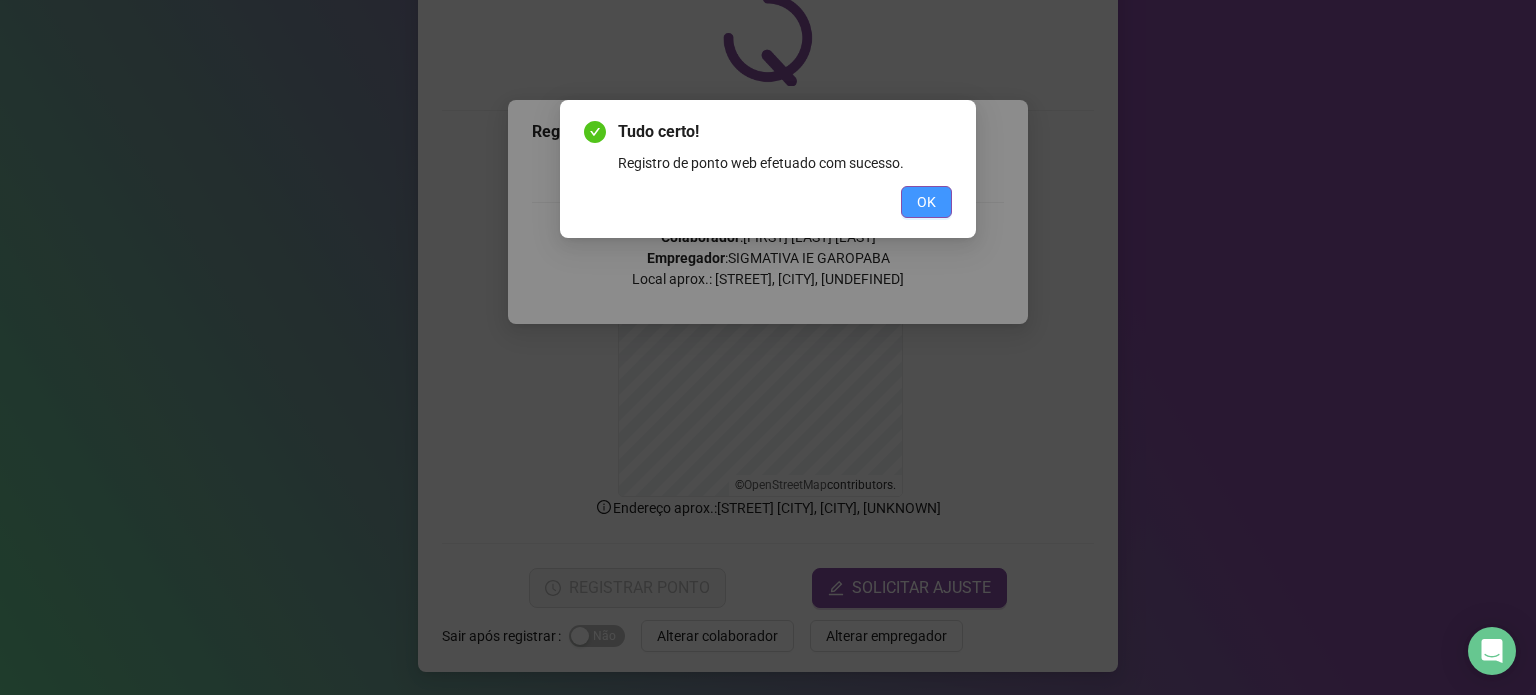 click on "OK" at bounding box center [926, 202] 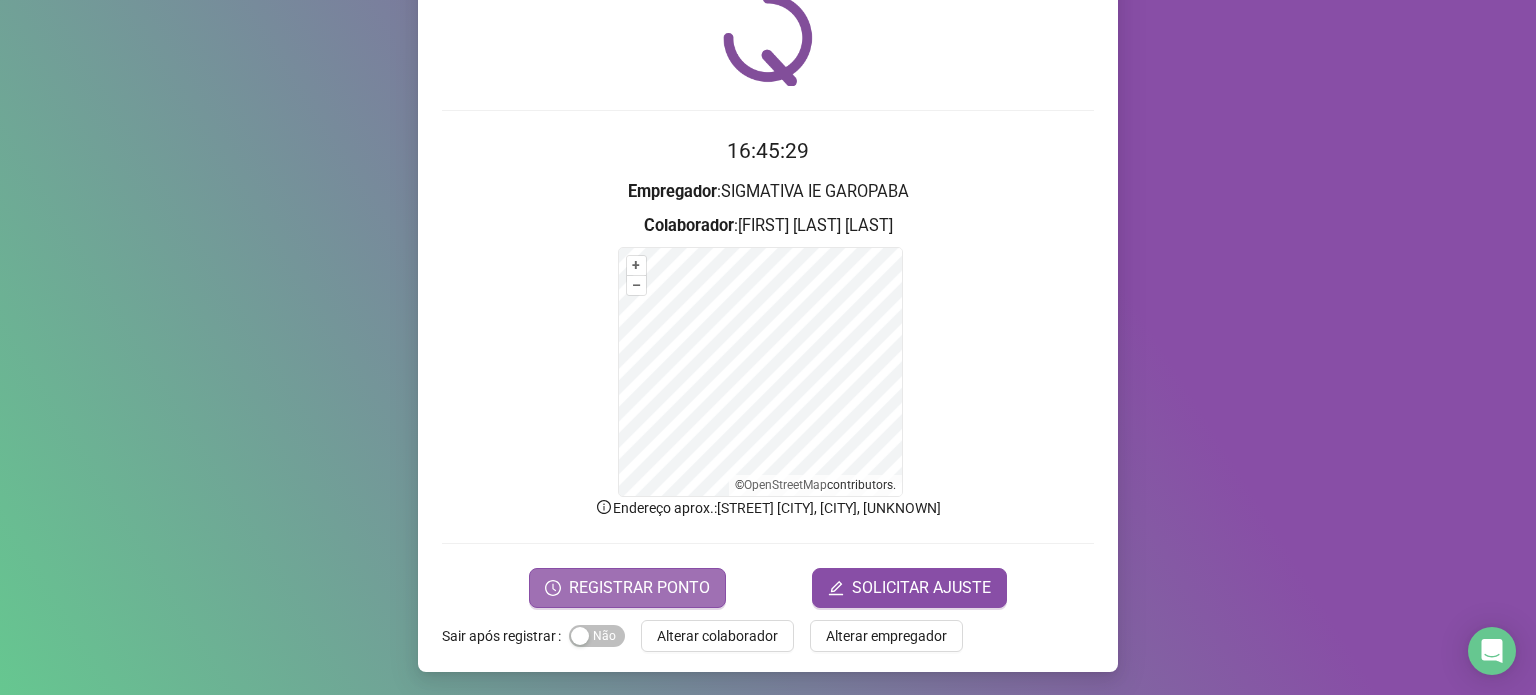 click on "REGISTRAR PONTO" at bounding box center [627, 588] 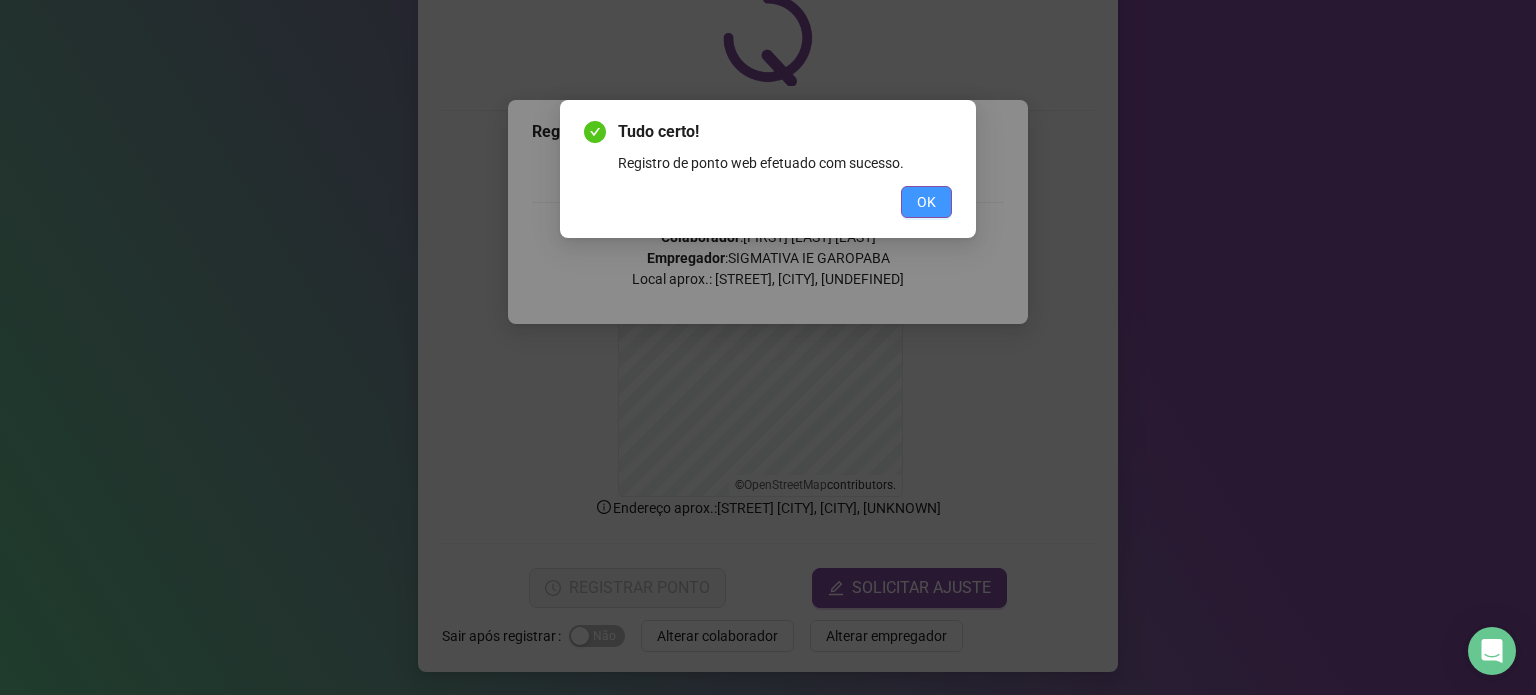 click on "OK" at bounding box center [926, 202] 